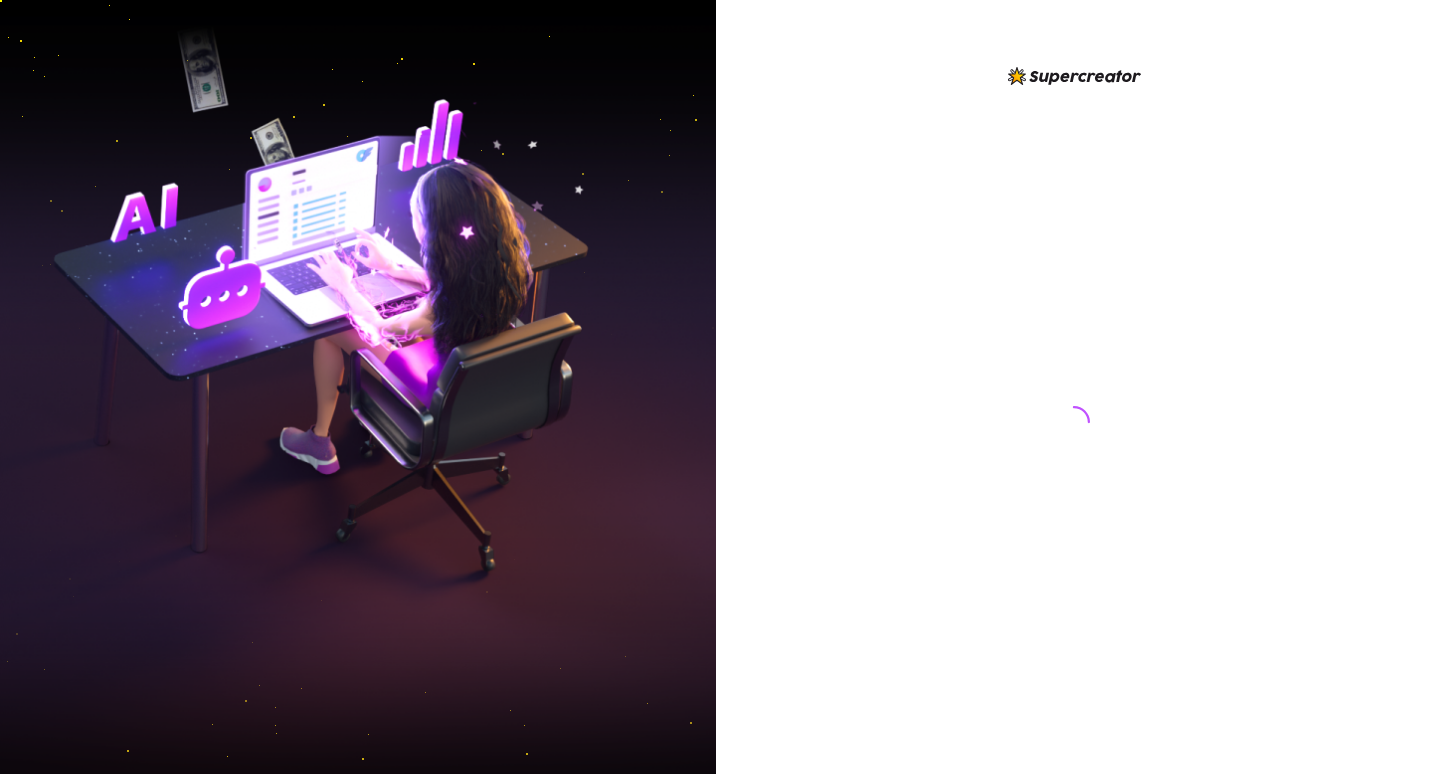 scroll, scrollTop: 0, scrollLeft: 0, axis: both 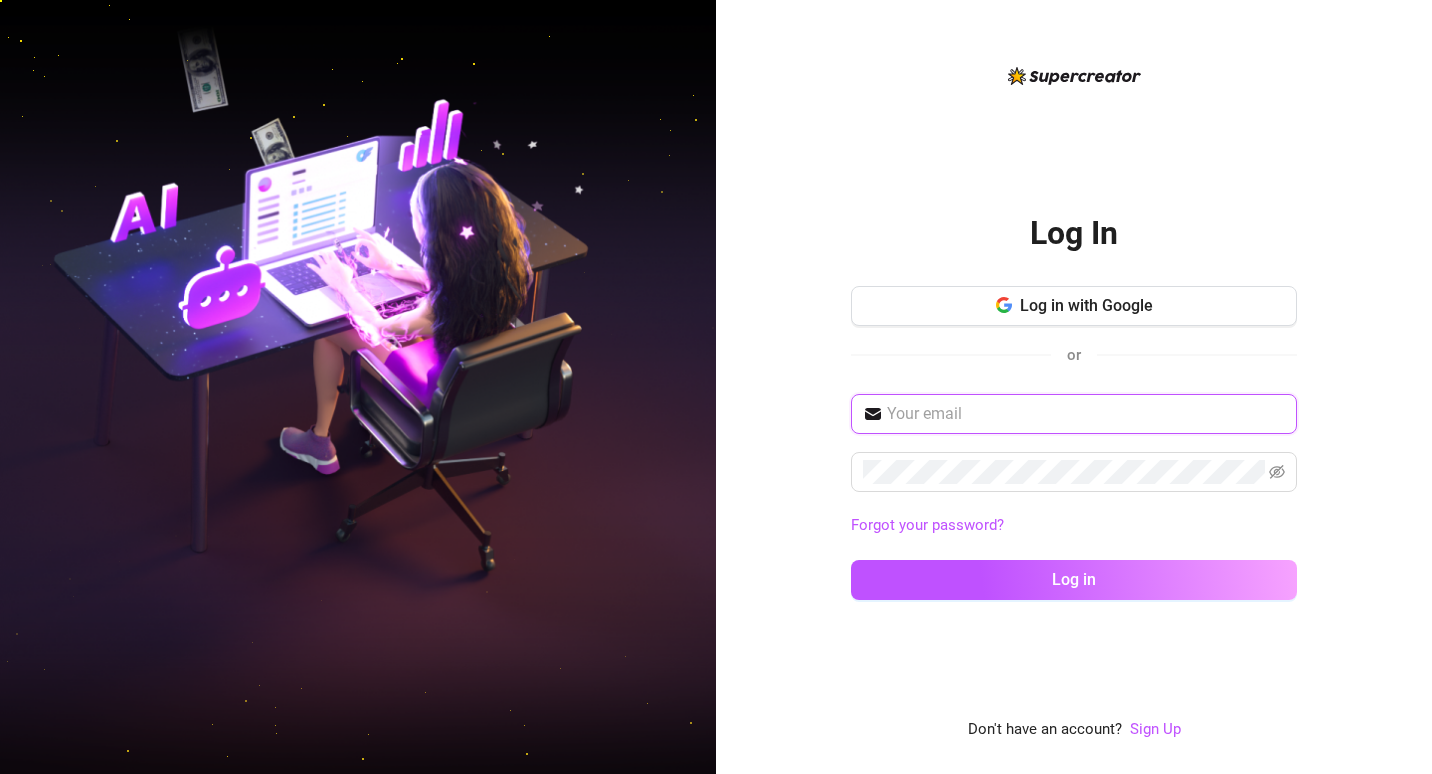 click at bounding box center (1086, 414) 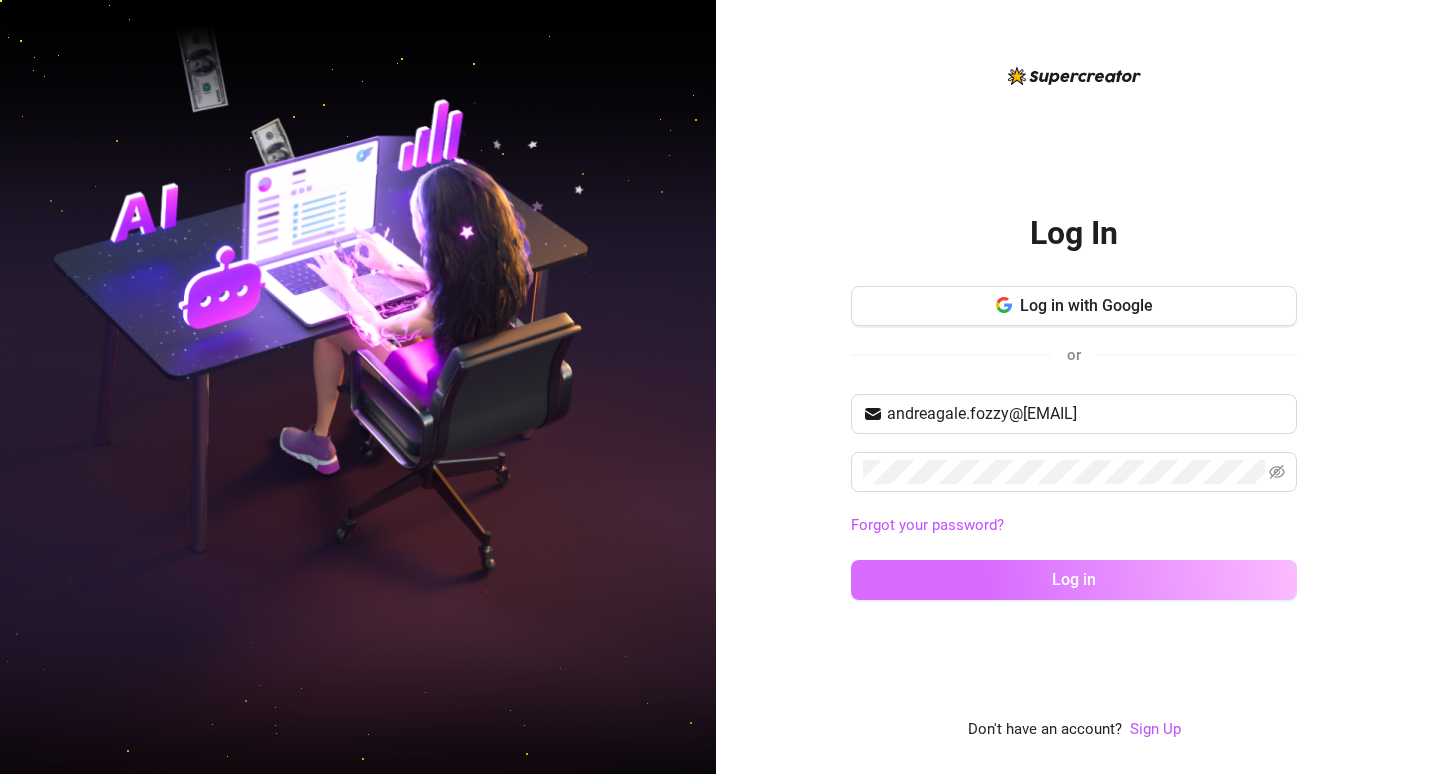 click on "Log in" at bounding box center [1074, 580] 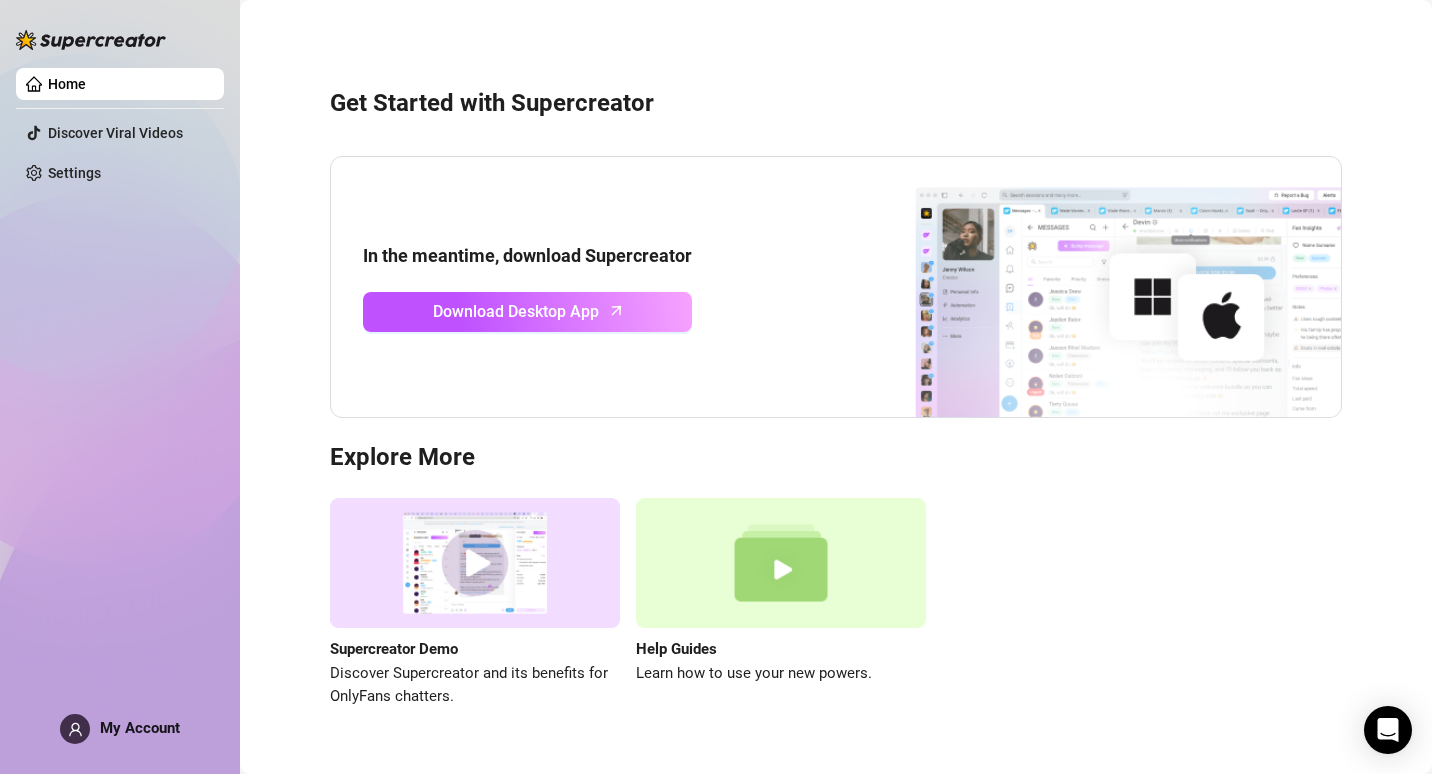 click on "Explore More" at bounding box center (836, 458) 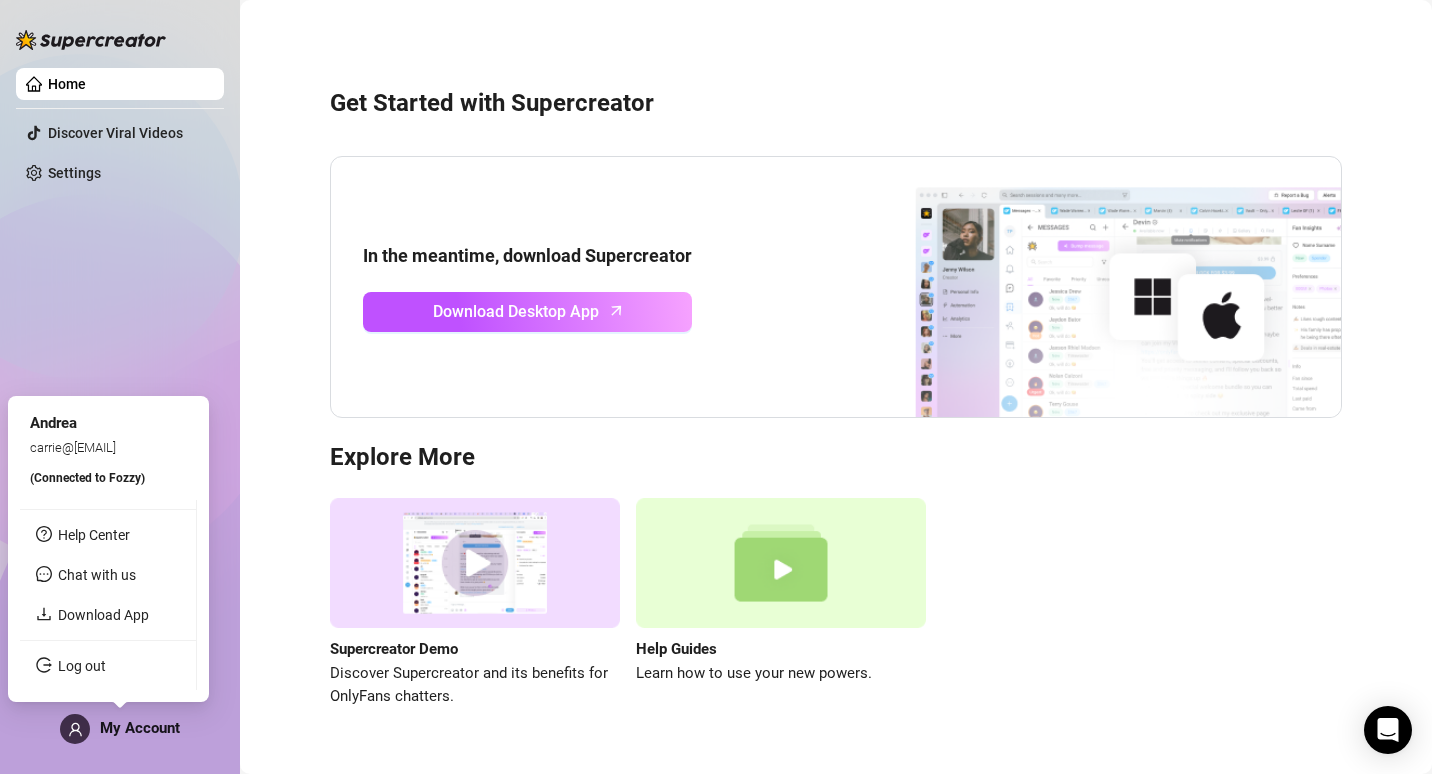 click on "My Account" at bounding box center (120, 729) 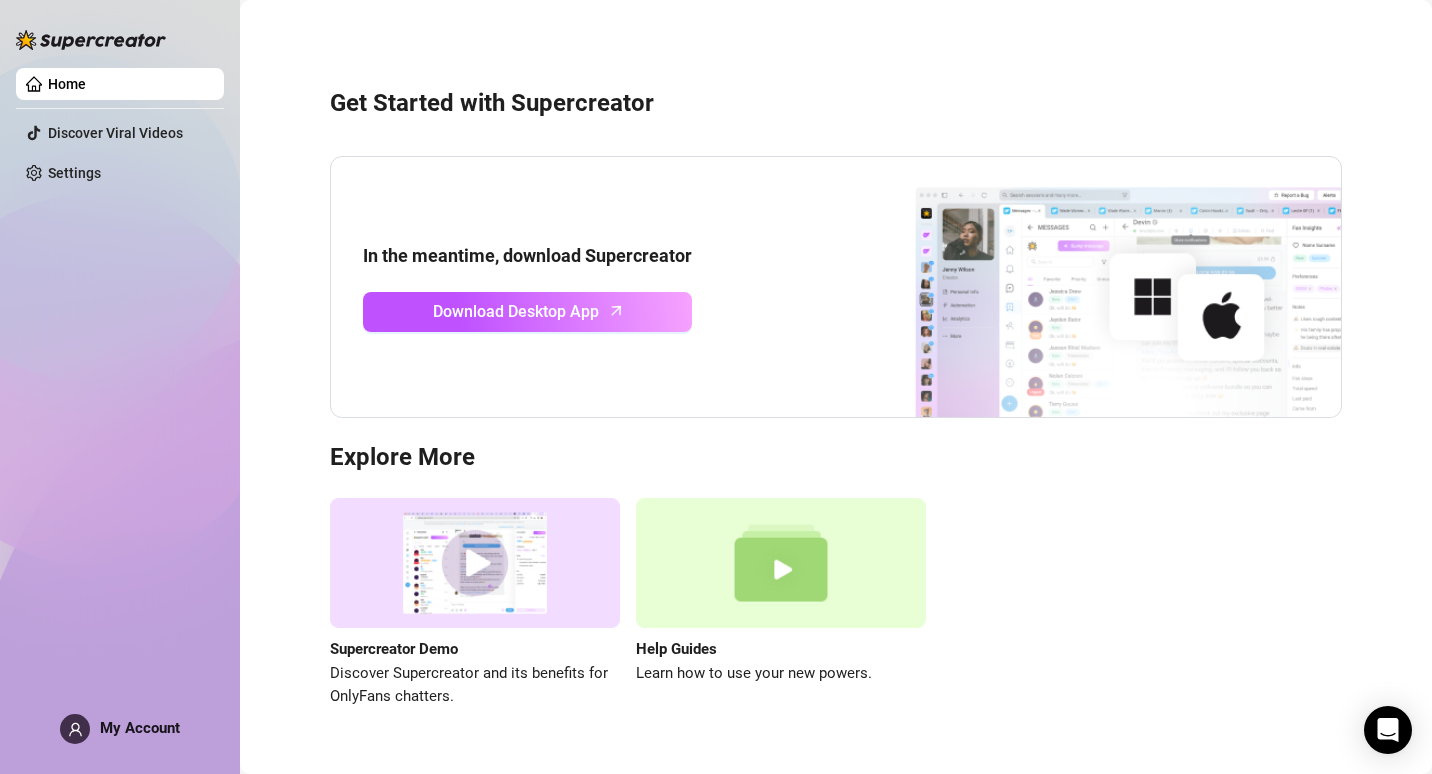 click on "Home Discover Viral Videos Settings My Account" at bounding box center (120, 378) 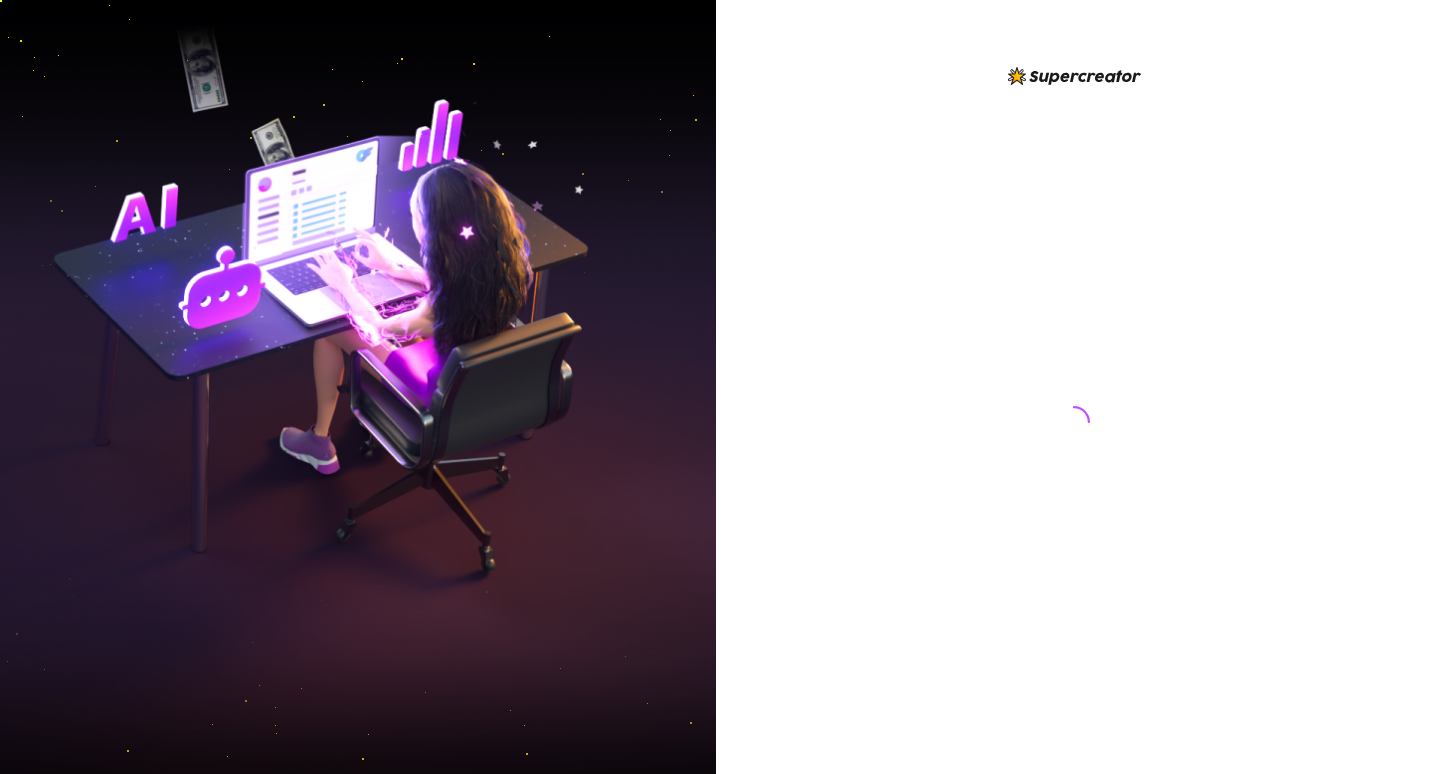 scroll, scrollTop: 0, scrollLeft: 0, axis: both 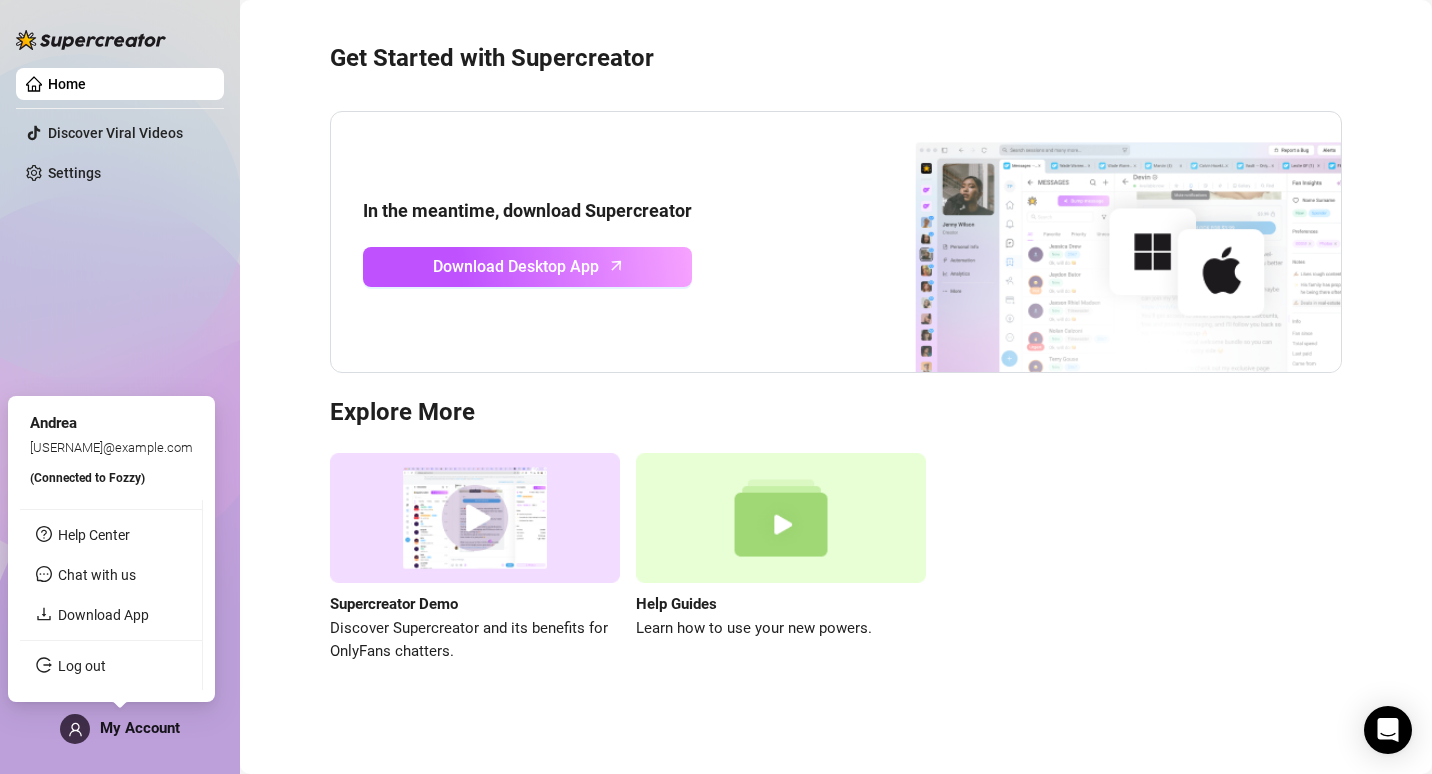 click on "My Account" at bounding box center (140, 728) 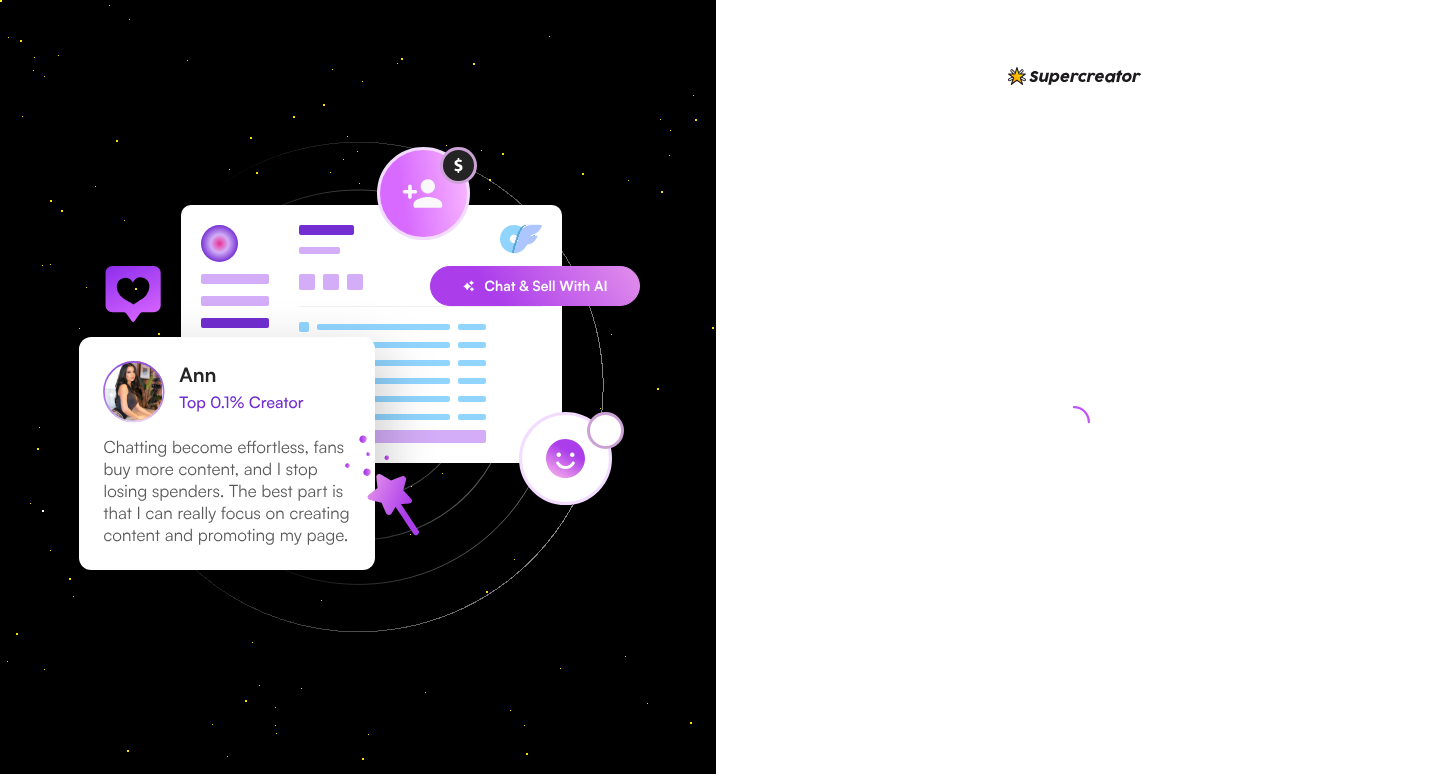 scroll, scrollTop: 0, scrollLeft: 0, axis: both 